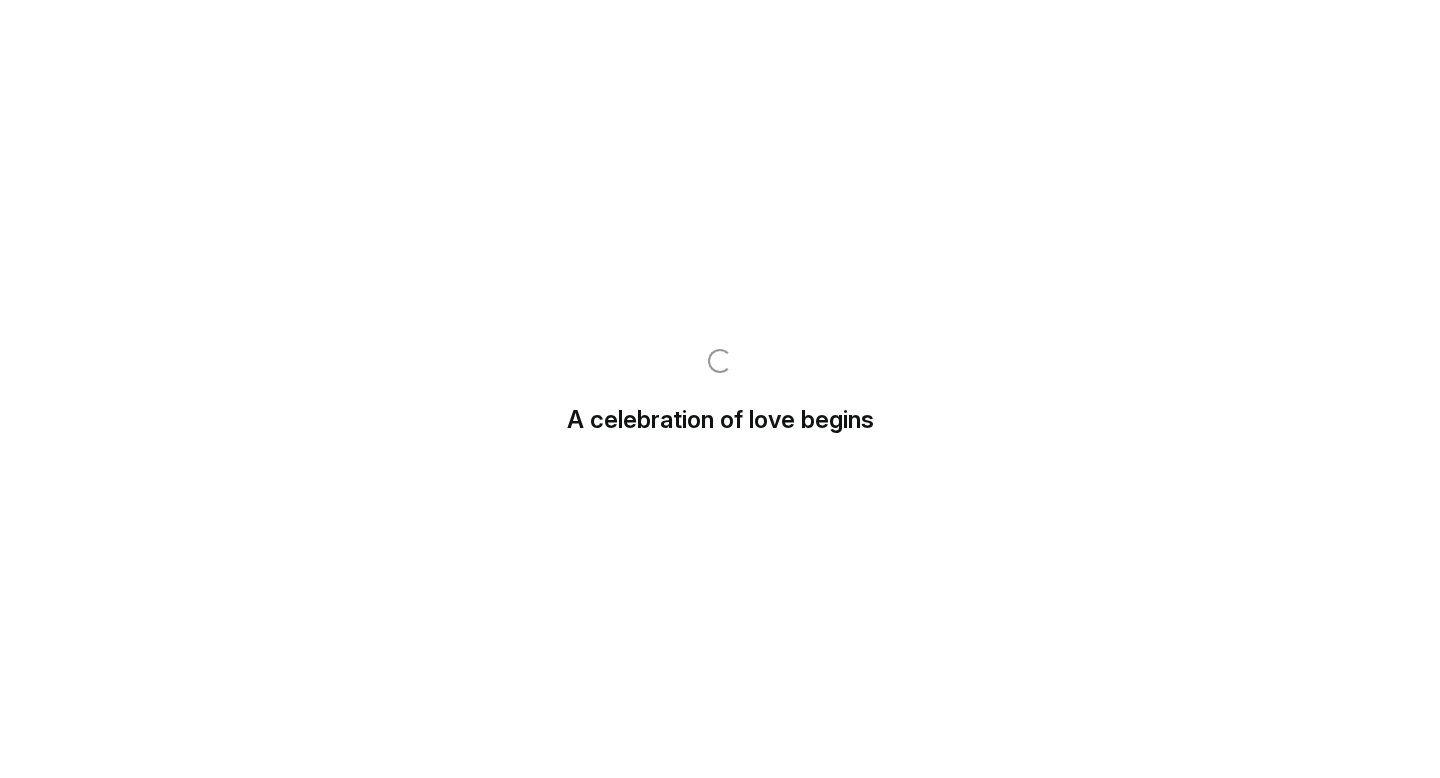 scroll, scrollTop: 0, scrollLeft: 0, axis: both 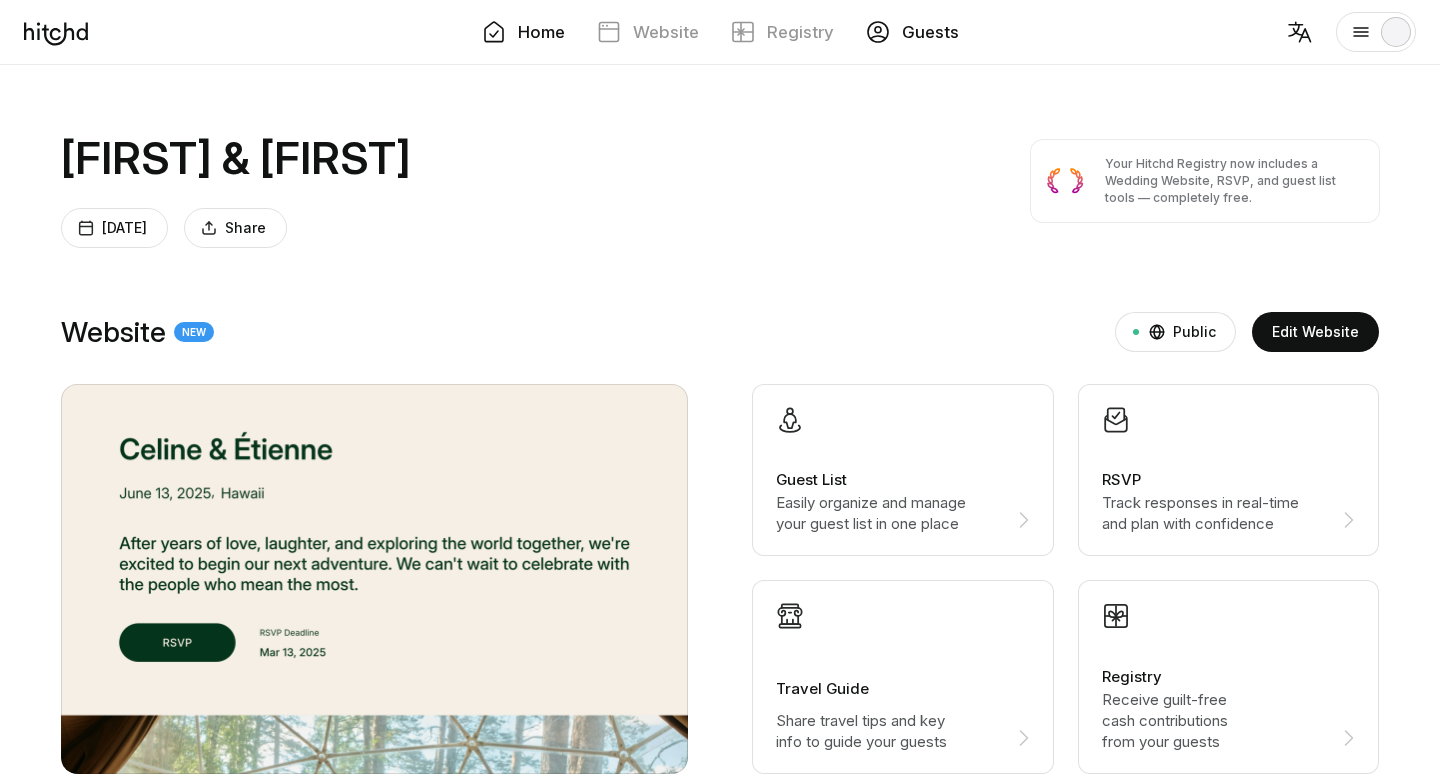 click on "Guests" at bounding box center (930, 32) 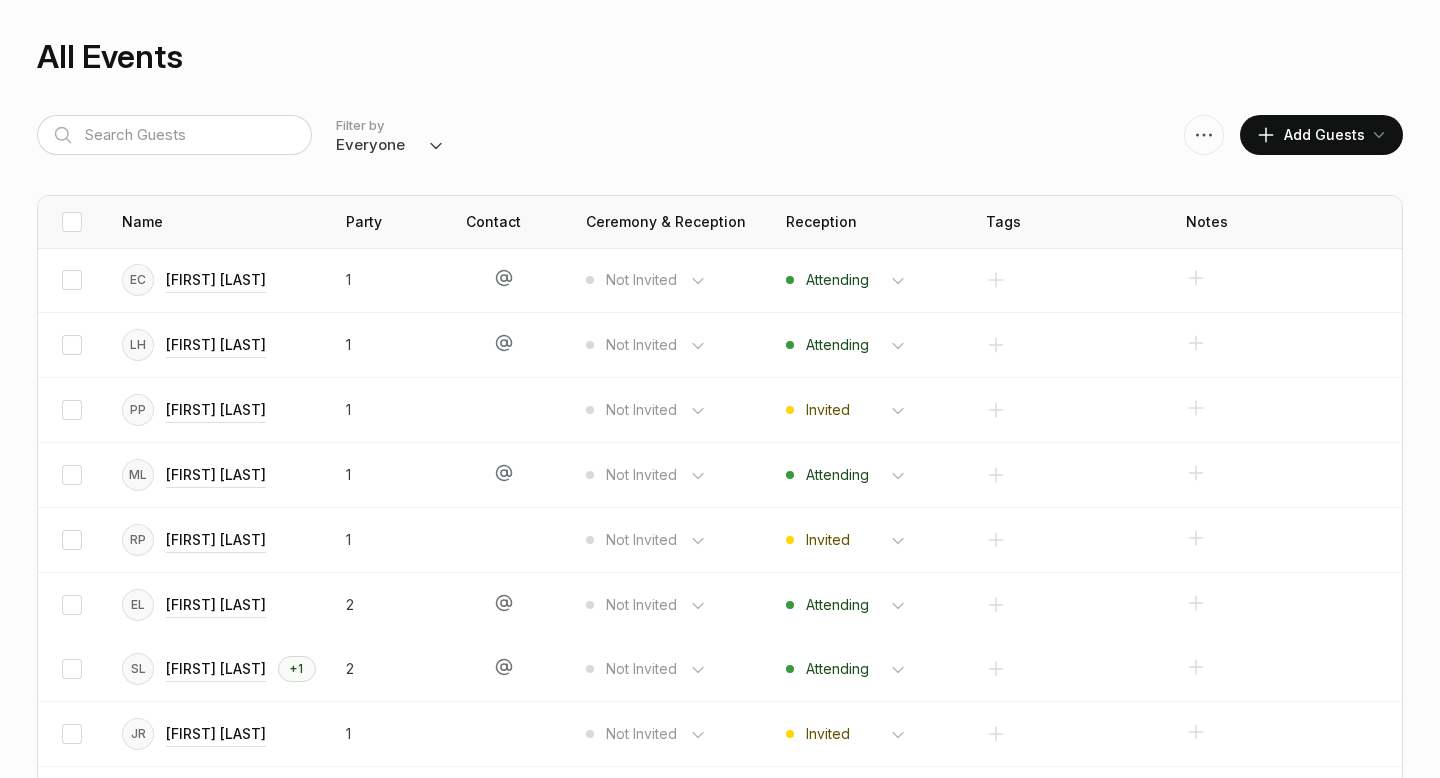 scroll, scrollTop: 243, scrollLeft: 0, axis: vertical 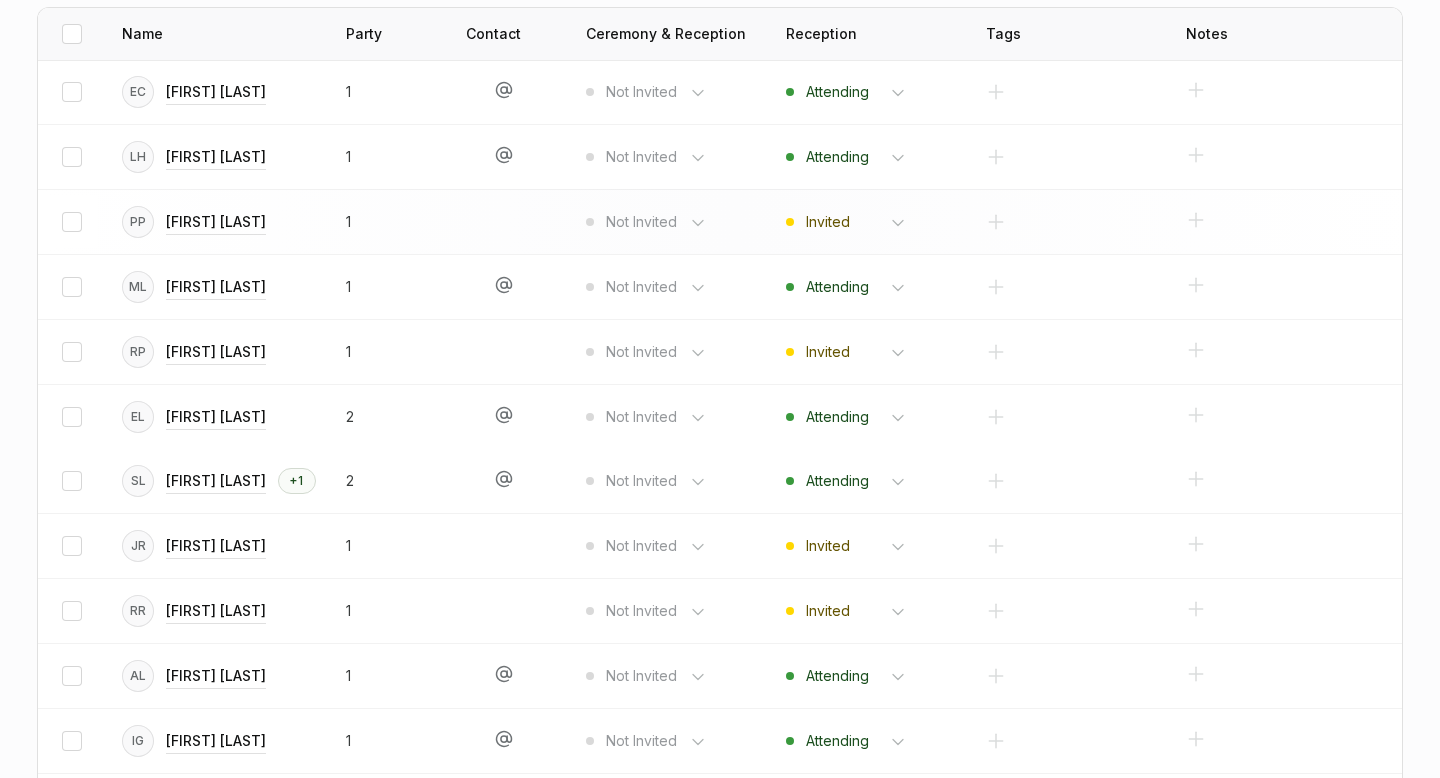 click at bounding box center (526, 92) 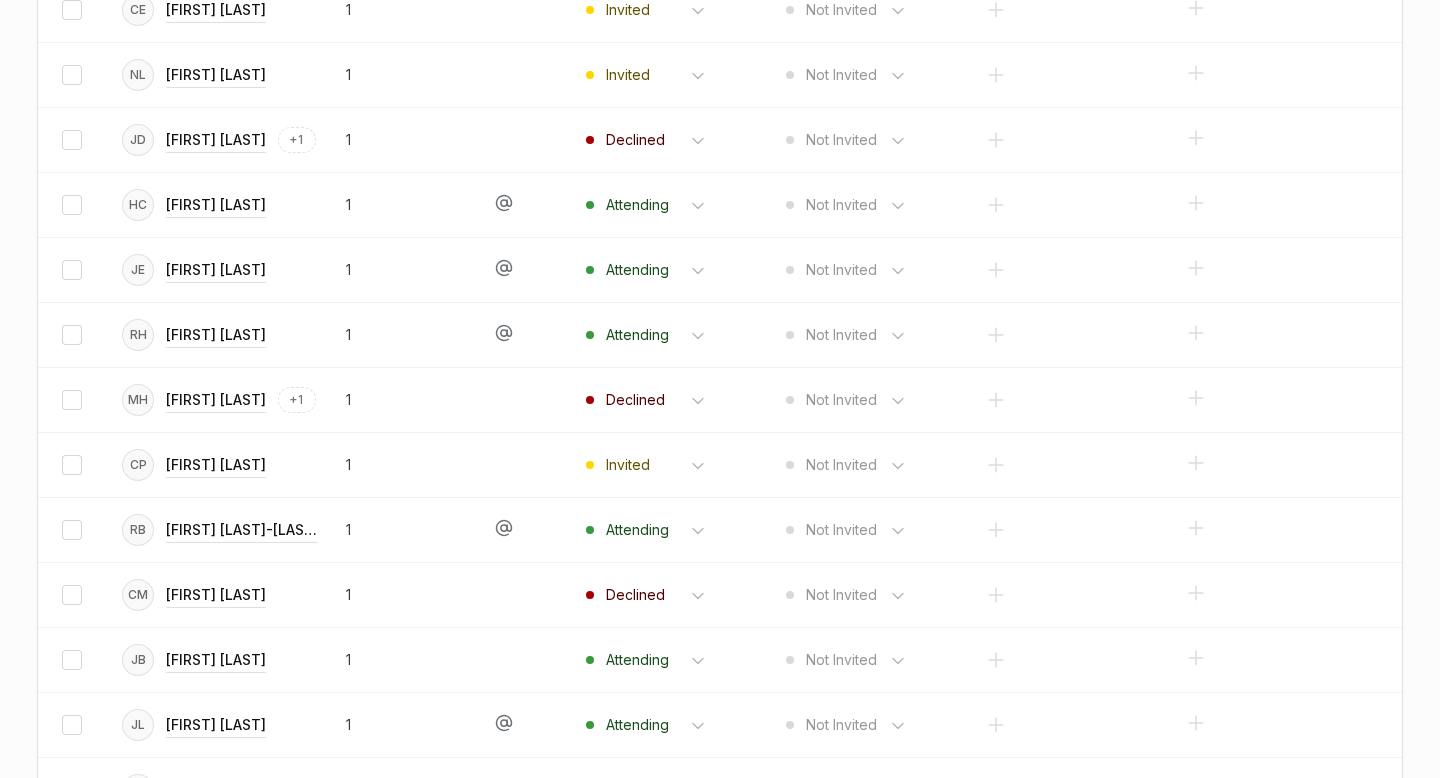 scroll, scrollTop: 3041, scrollLeft: 0, axis: vertical 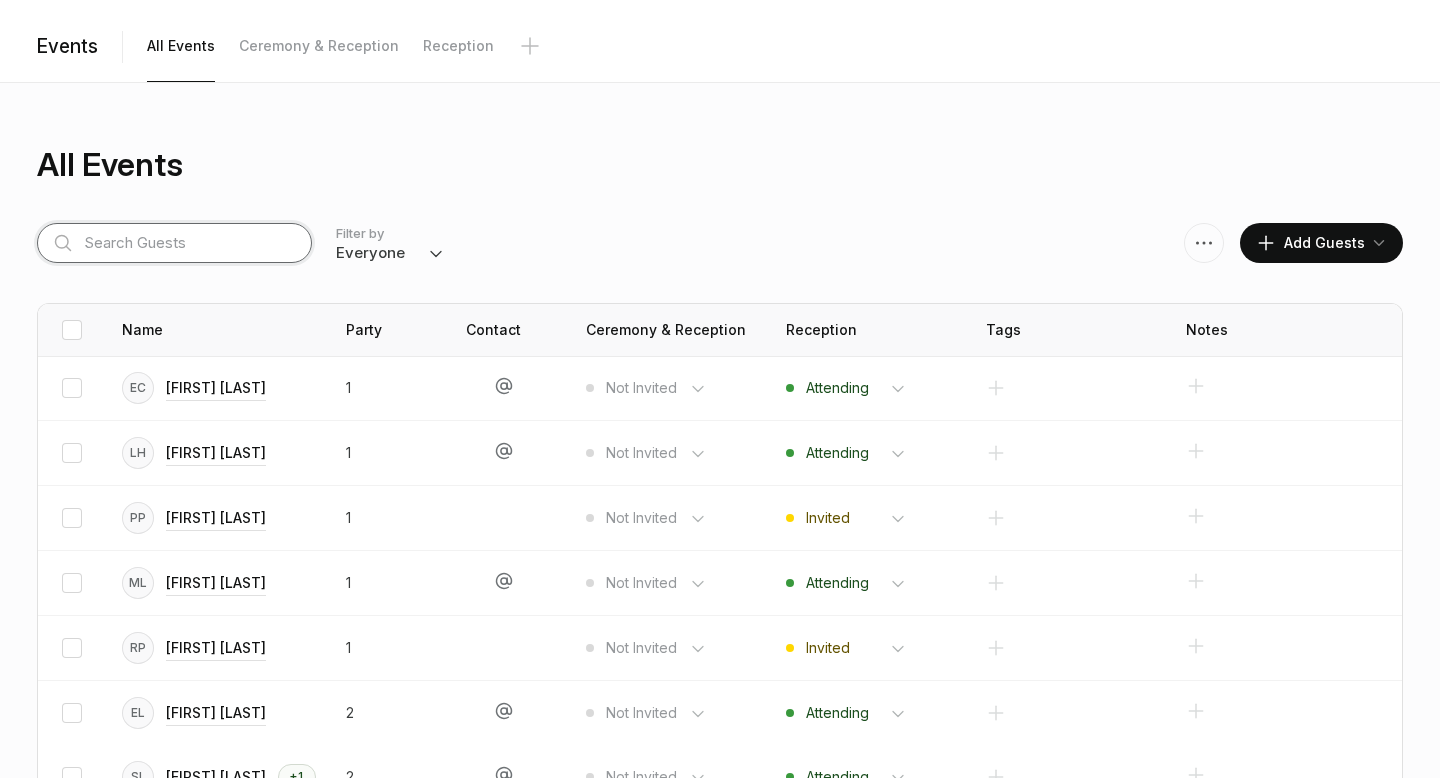 click at bounding box center (174, 243) 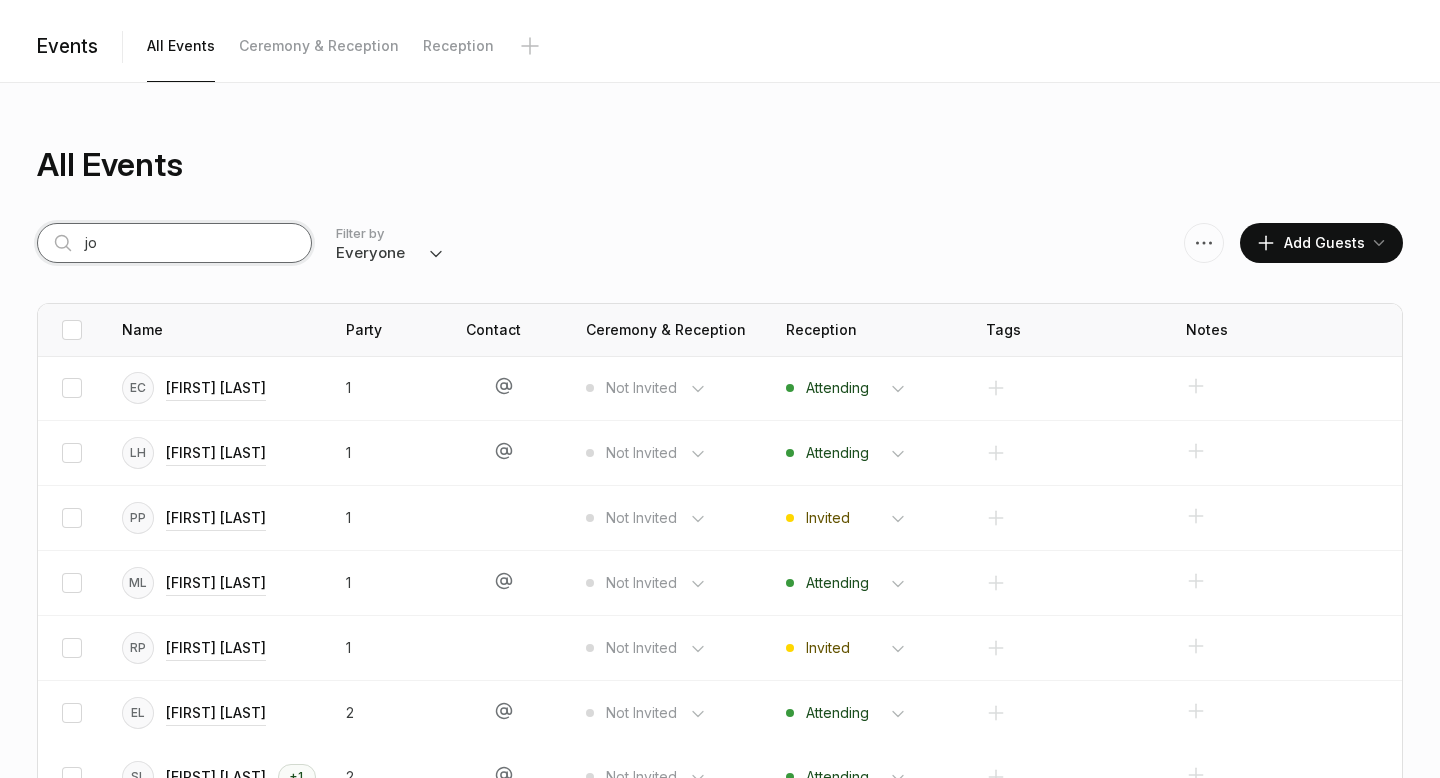 scroll, scrollTop: 0, scrollLeft: 0, axis: both 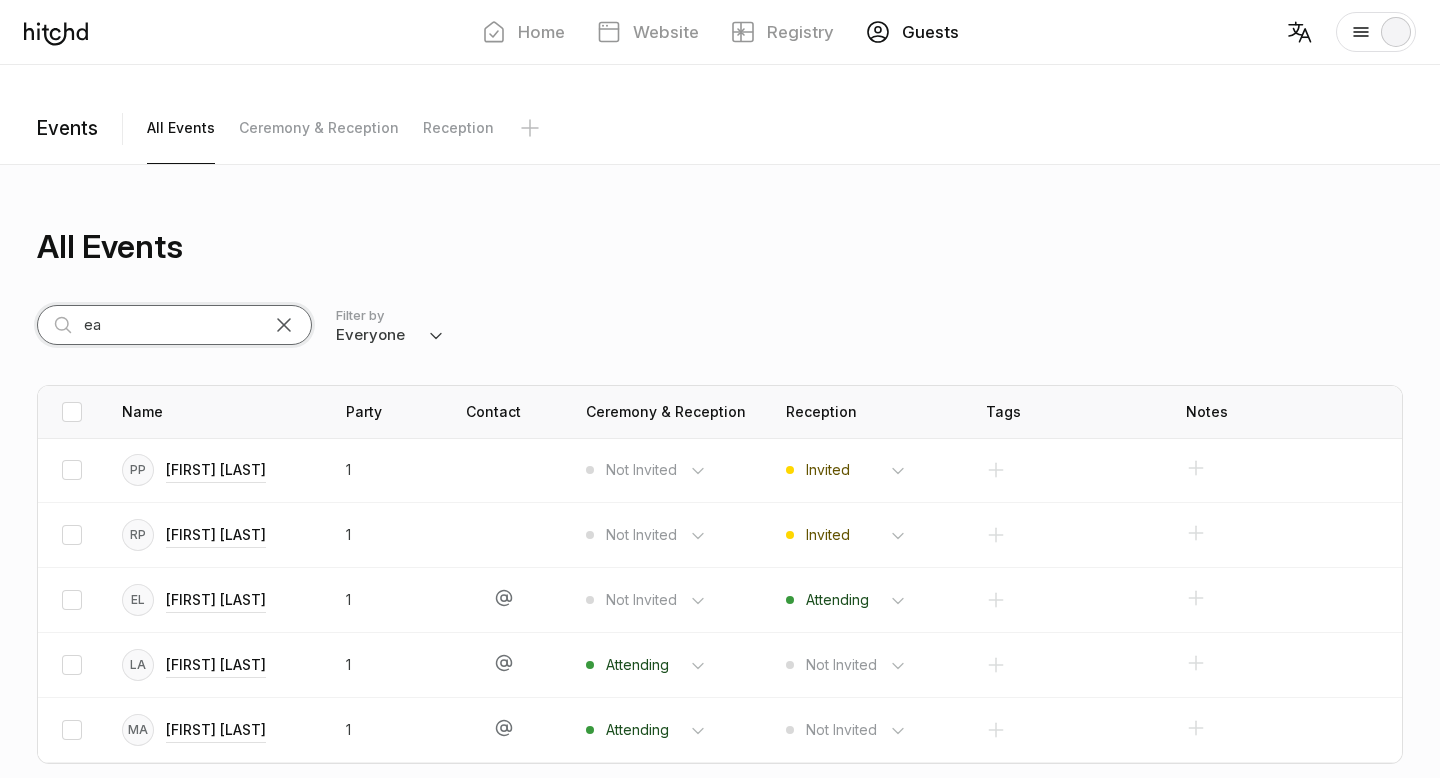 type on "e" 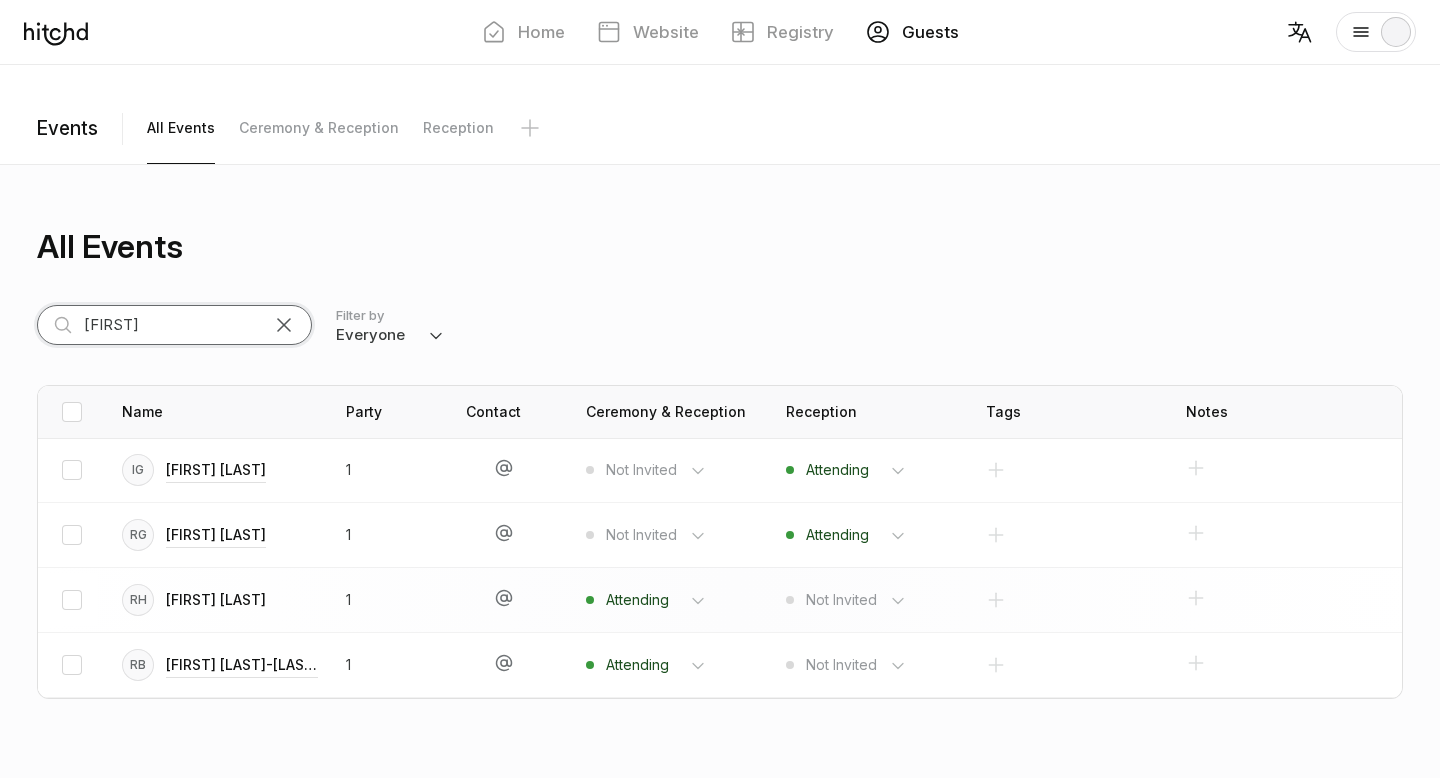 type on "[FIRST]" 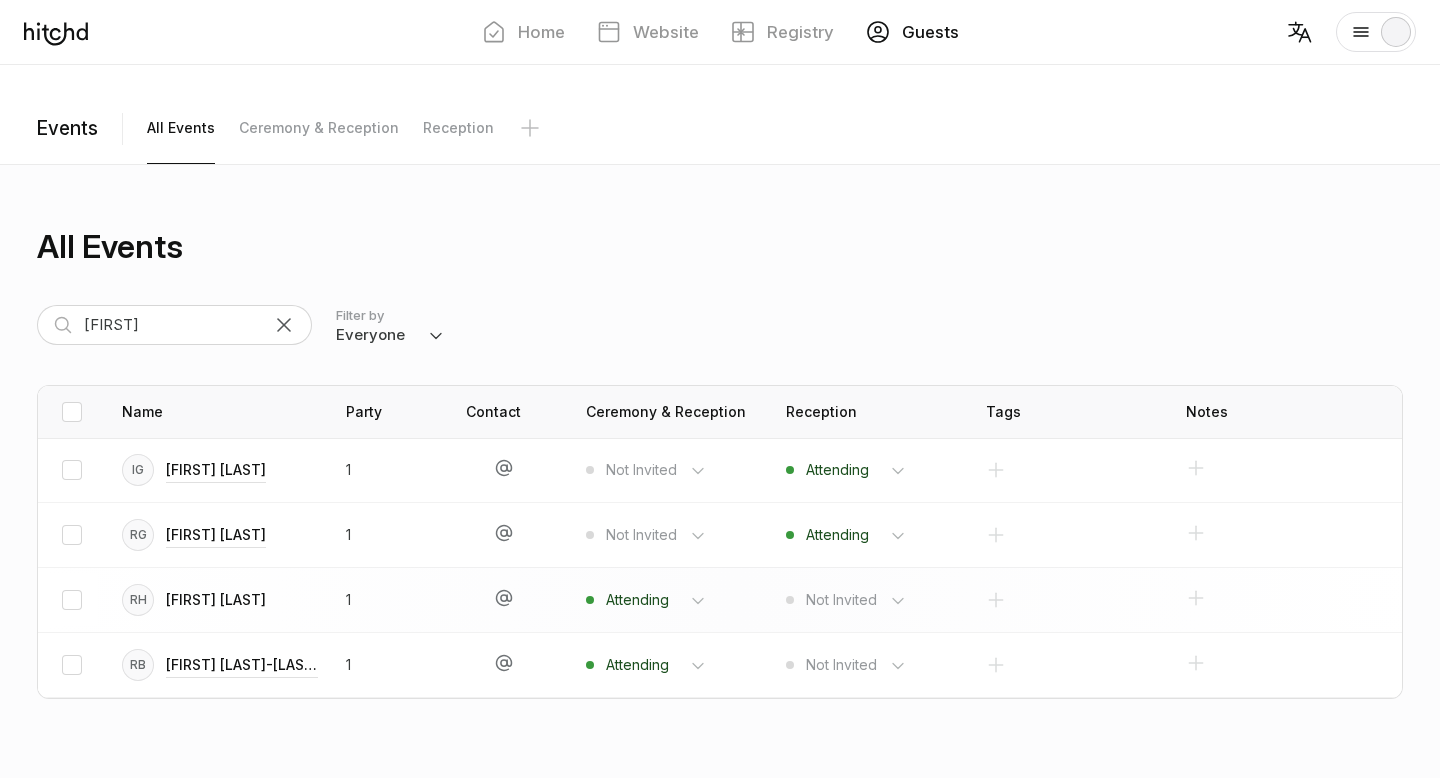 click on "[FIRST] [LAST]" at bounding box center (216, 470) 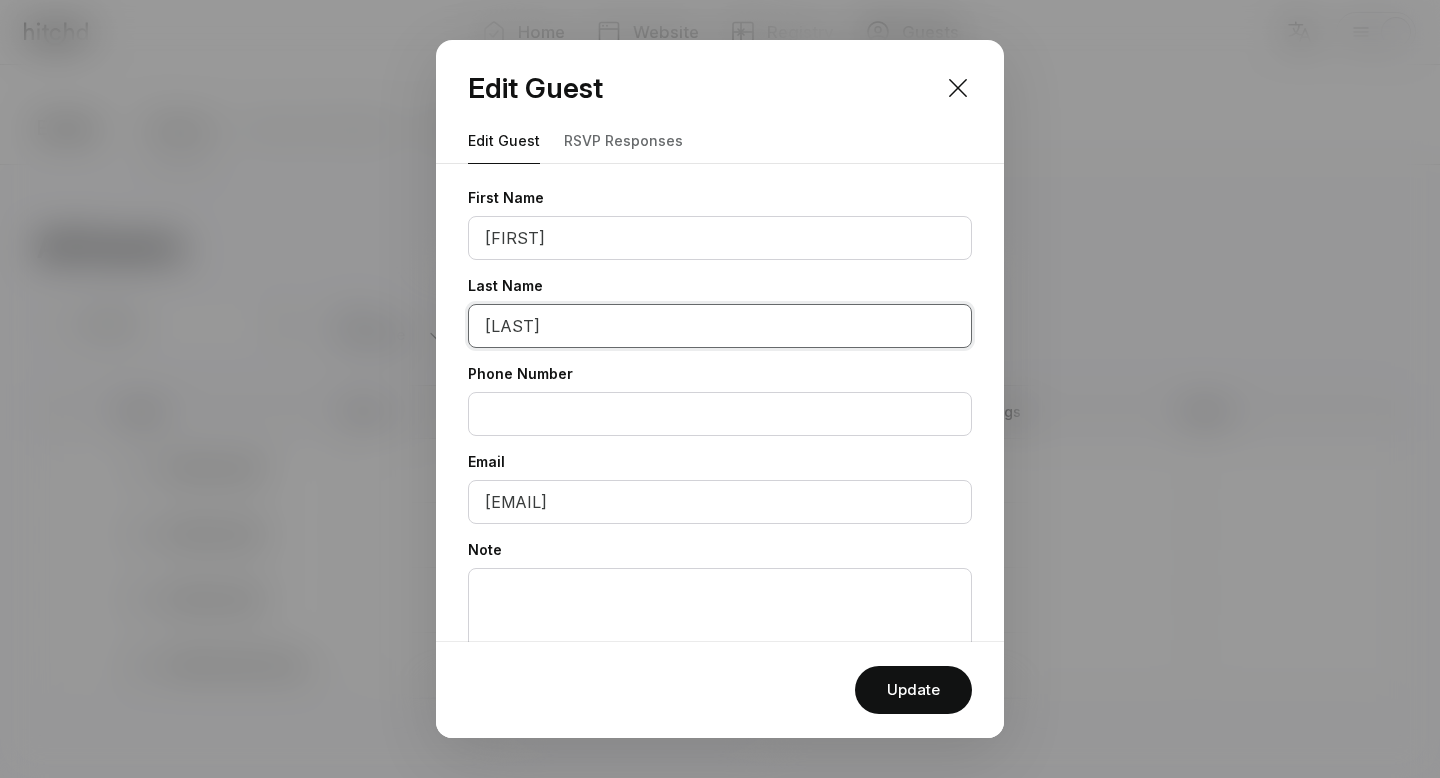 drag, startPoint x: 571, startPoint y: 328, endPoint x: 393, endPoint y: 334, distance: 178.10109 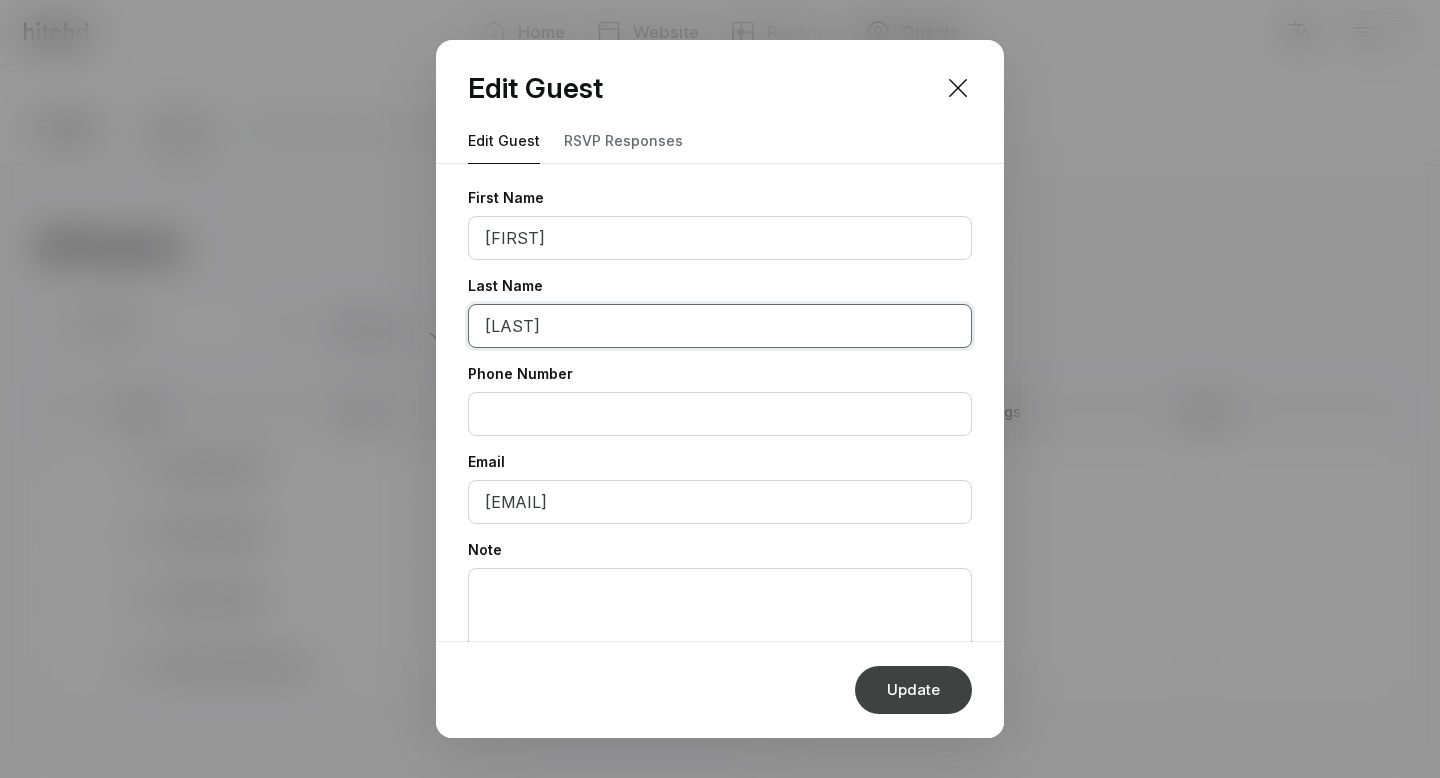 type on "[LAST]" 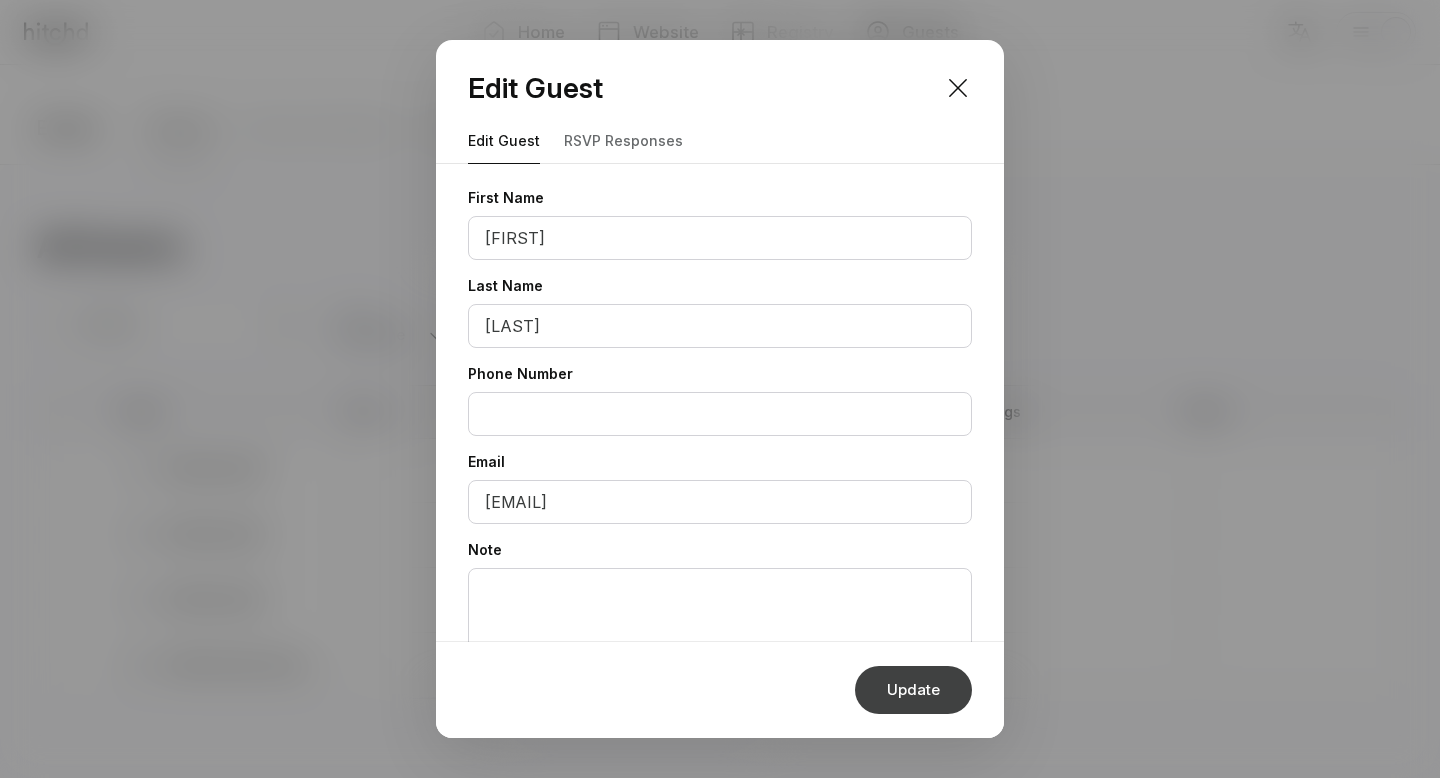 click on "Update" at bounding box center (913, 690) 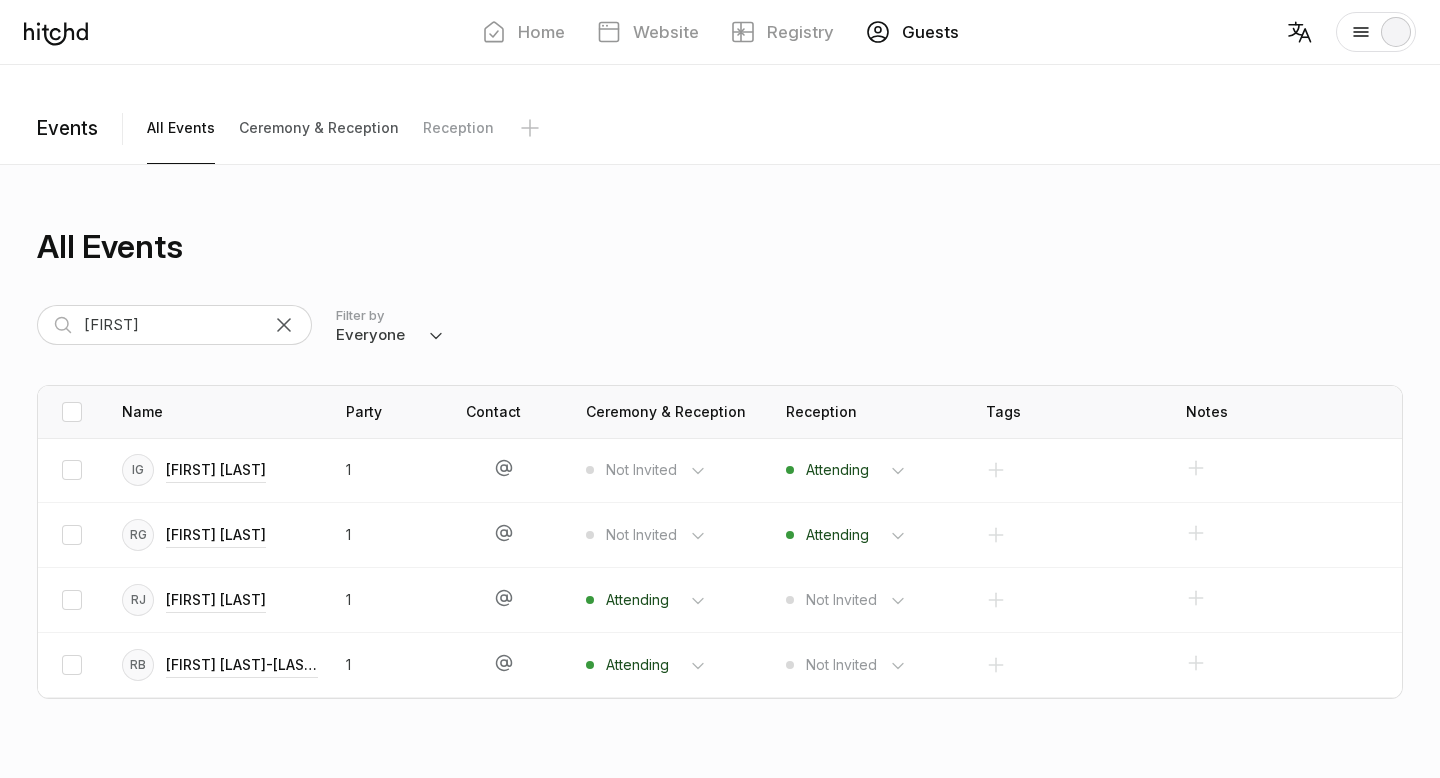 click on "Ceremony & Reception" at bounding box center (181, 128) 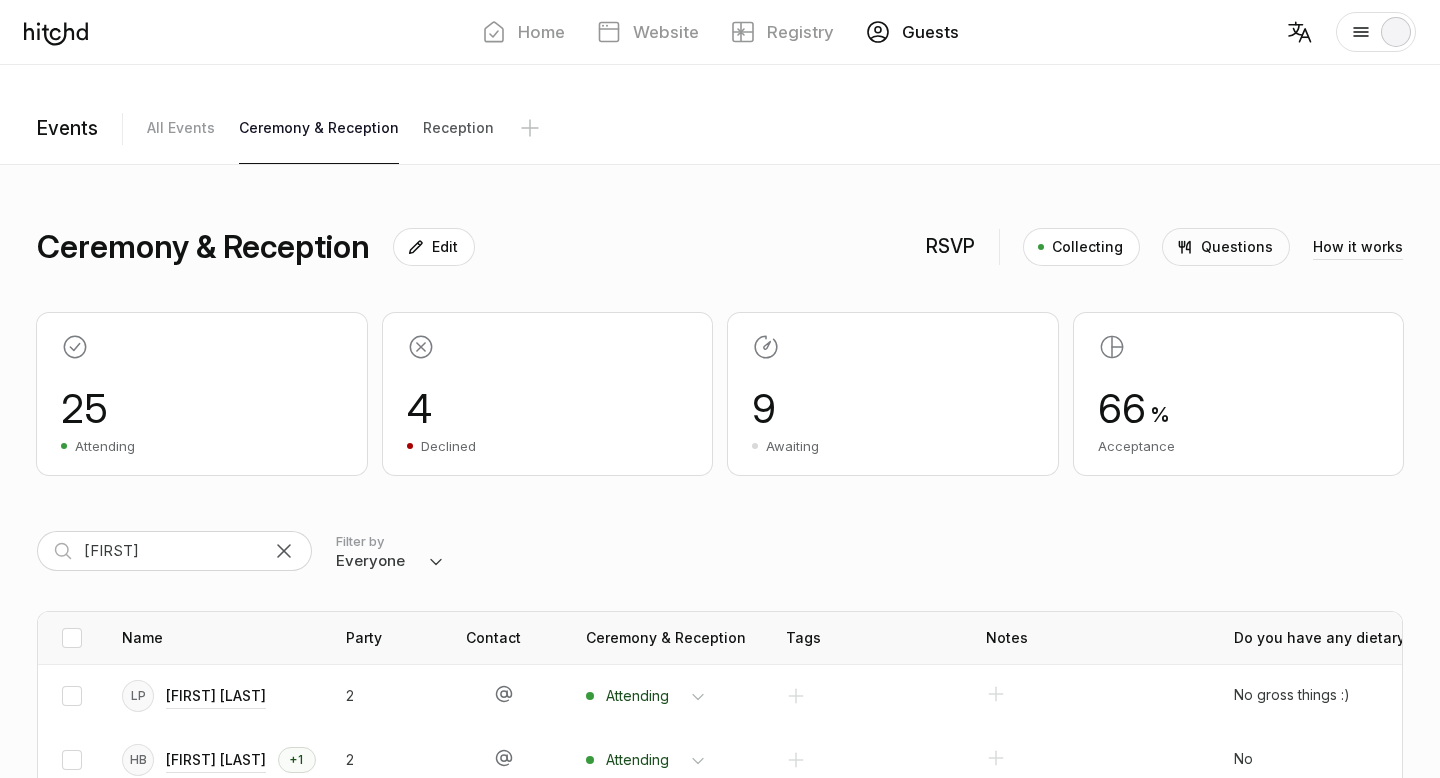 click on "Reception" at bounding box center (181, 128) 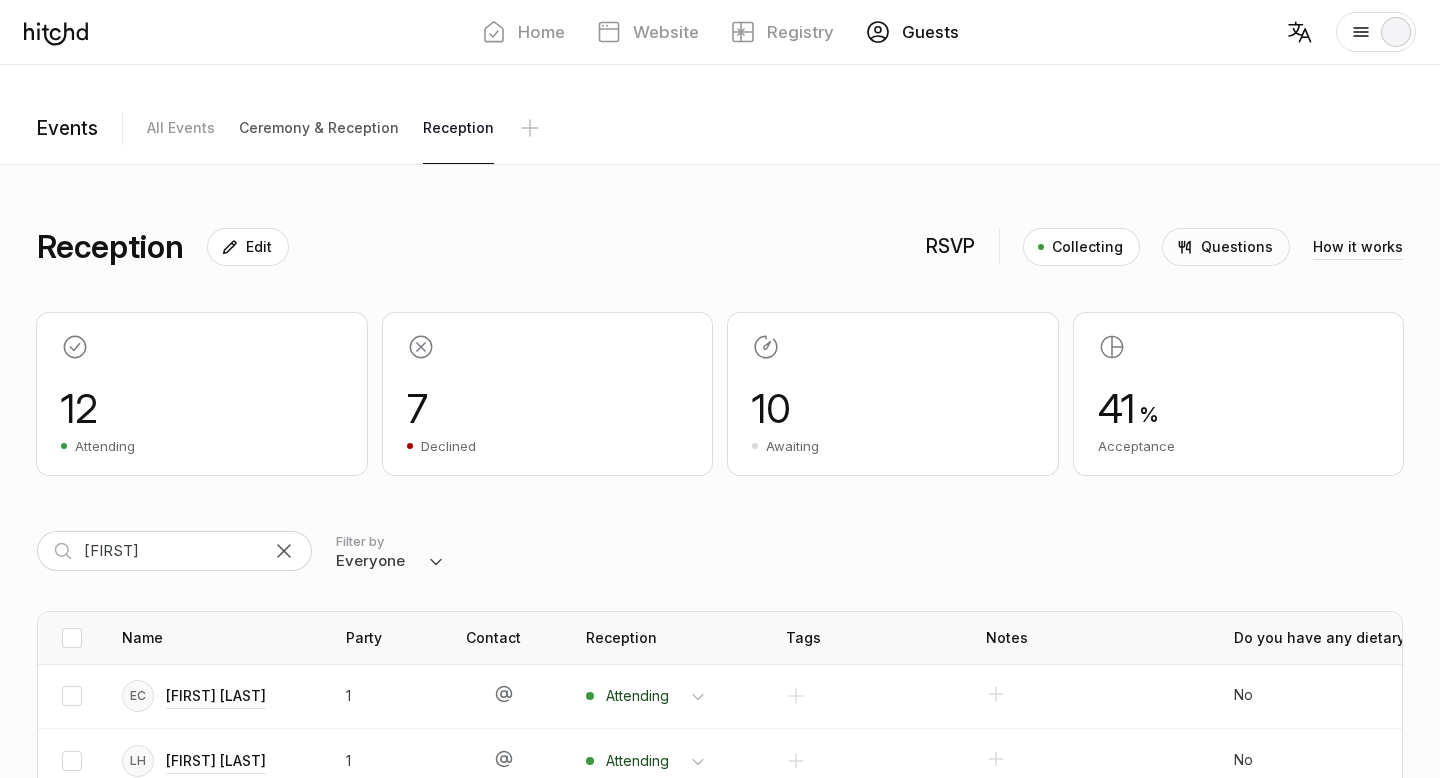 click on "Ceremony & Reception" at bounding box center [181, 128] 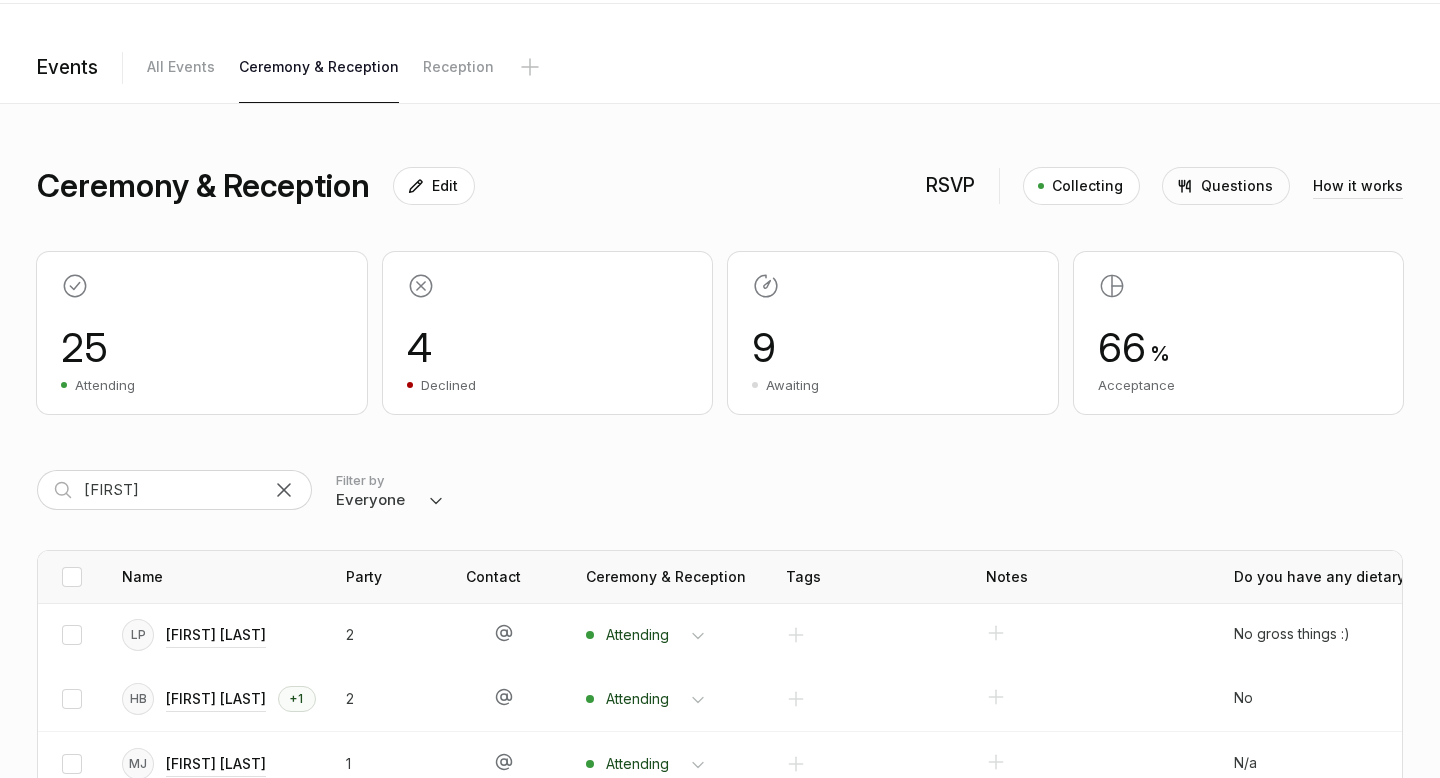 scroll, scrollTop: 60, scrollLeft: 0, axis: vertical 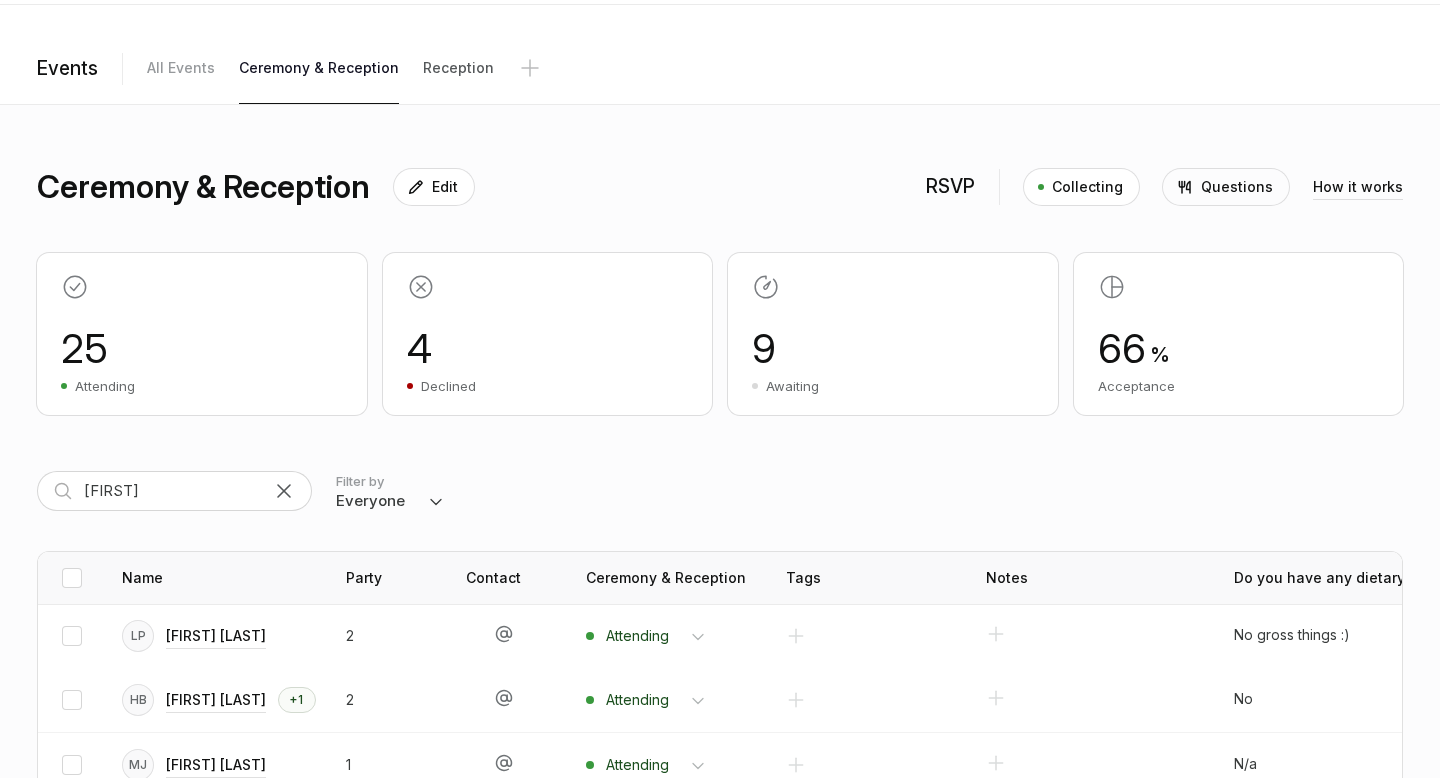 click on "Reception" at bounding box center [181, 68] 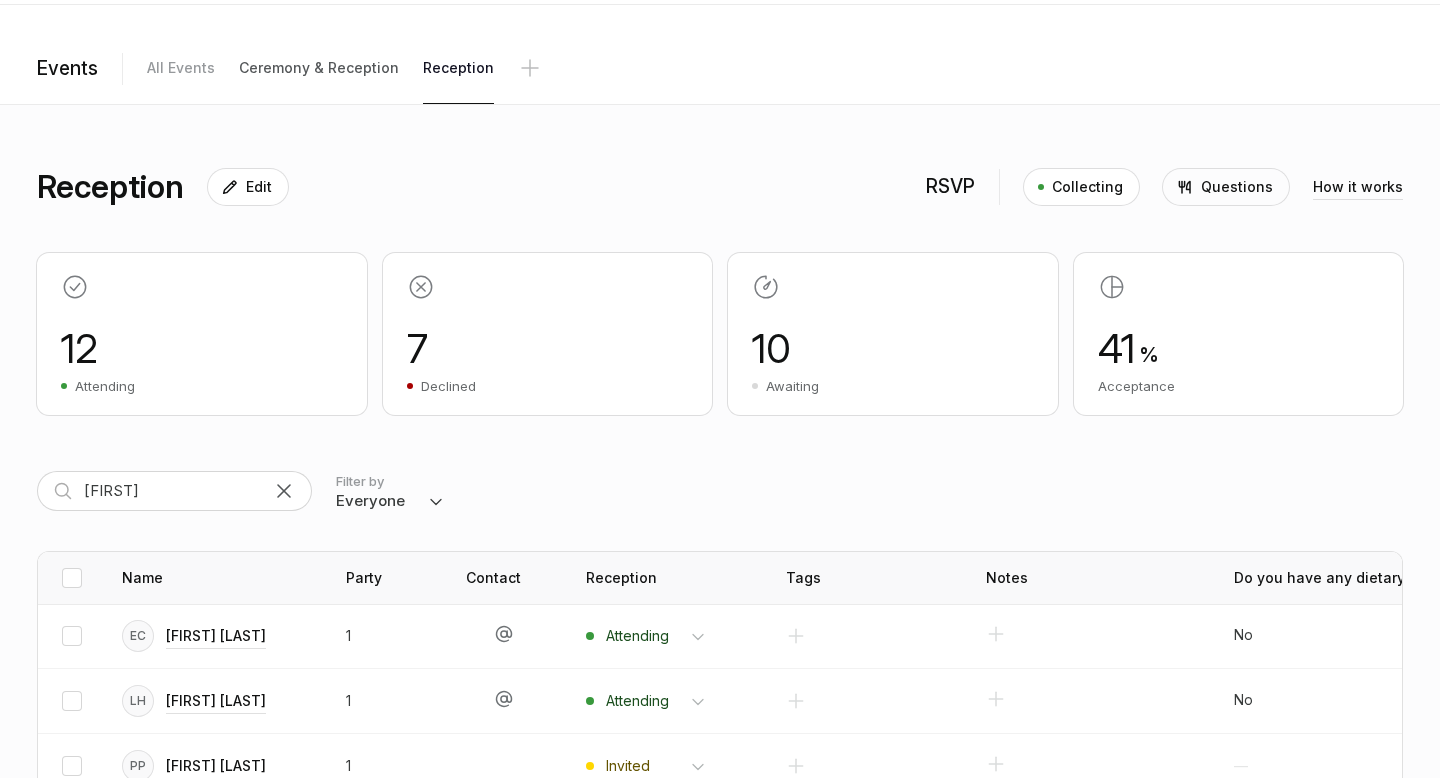 click on "Ceremony & Reception" at bounding box center (181, 68) 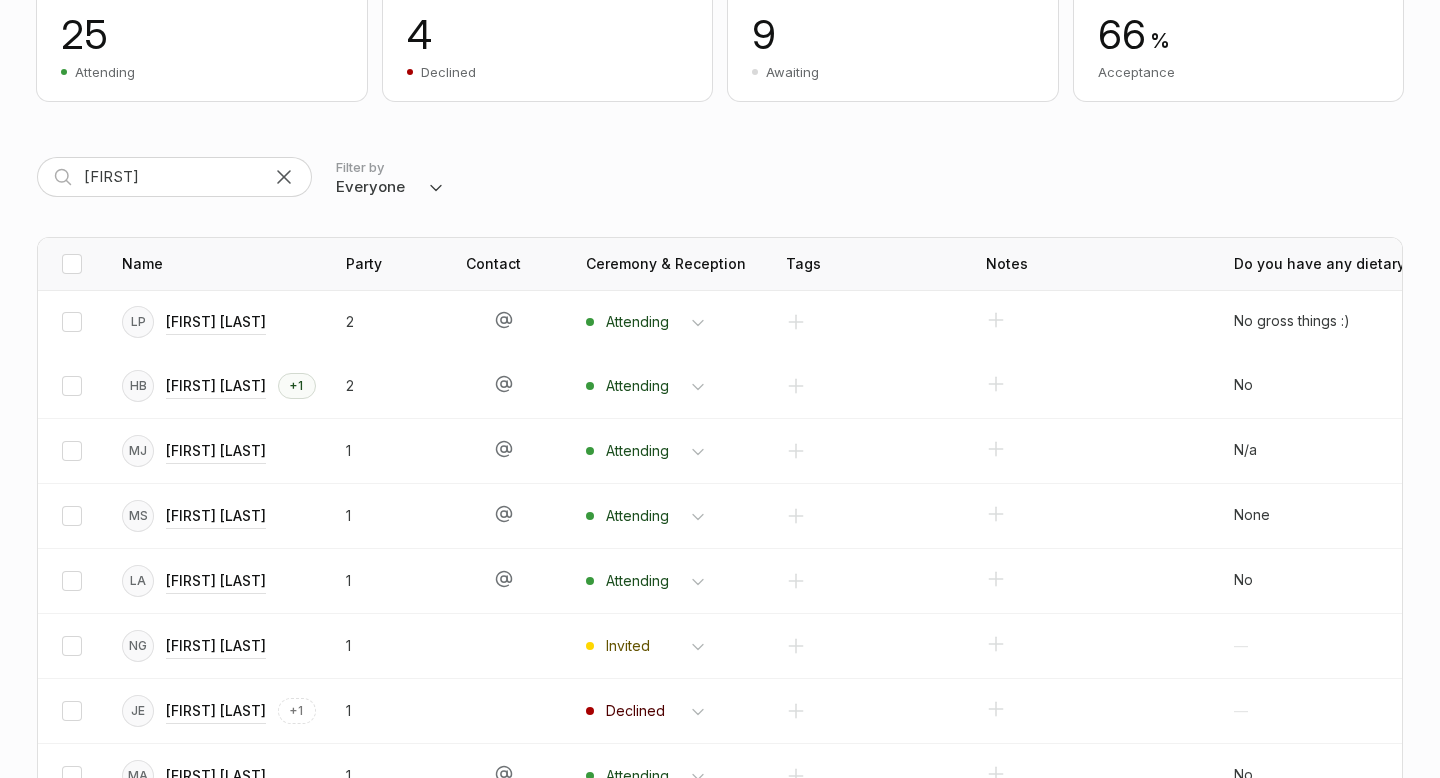 scroll, scrollTop: 420, scrollLeft: 0, axis: vertical 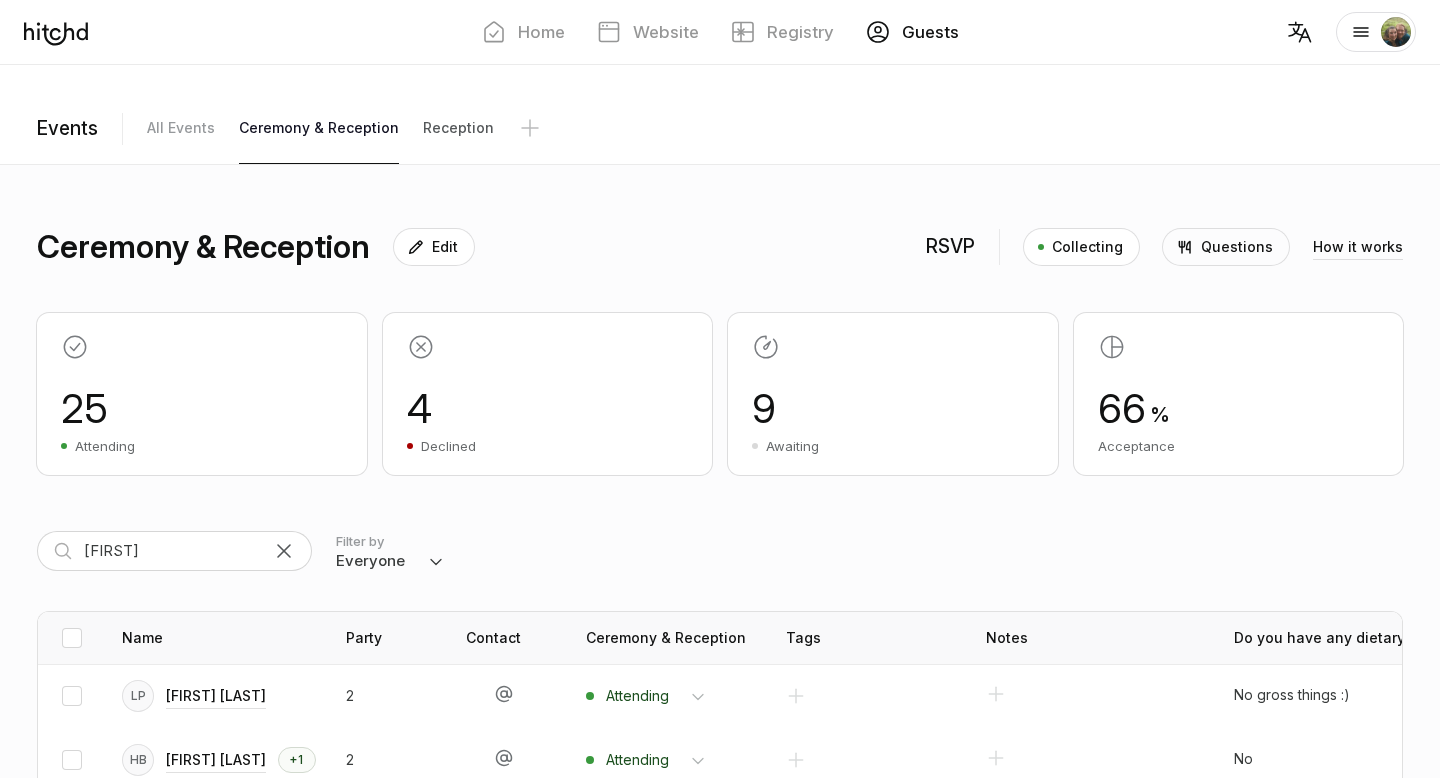click on "Reception" at bounding box center (181, 128) 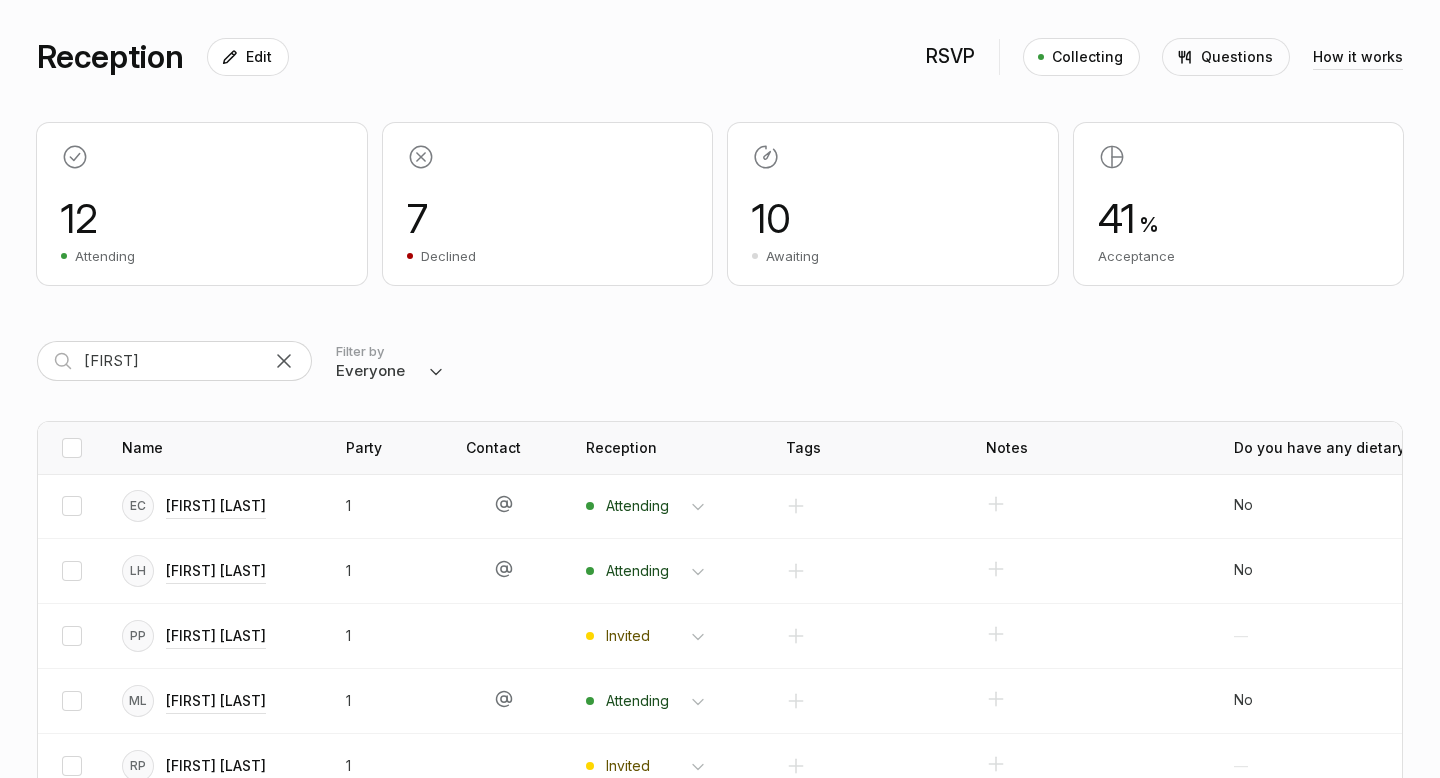 scroll, scrollTop: 533, scrollLeft: 0, axis: vertical 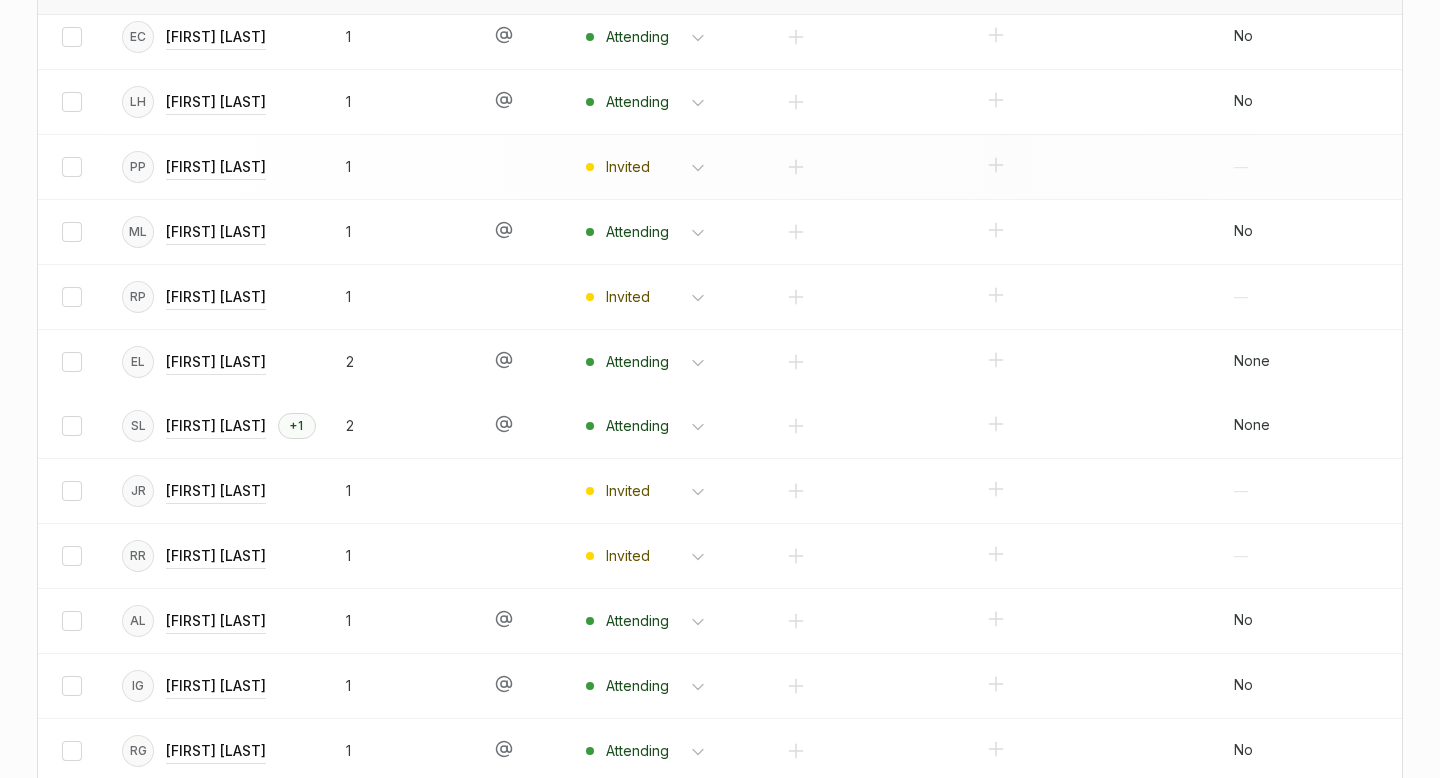 click on "Invited
Attending
Declined
Not Invited" at bounding box center (656, 37) 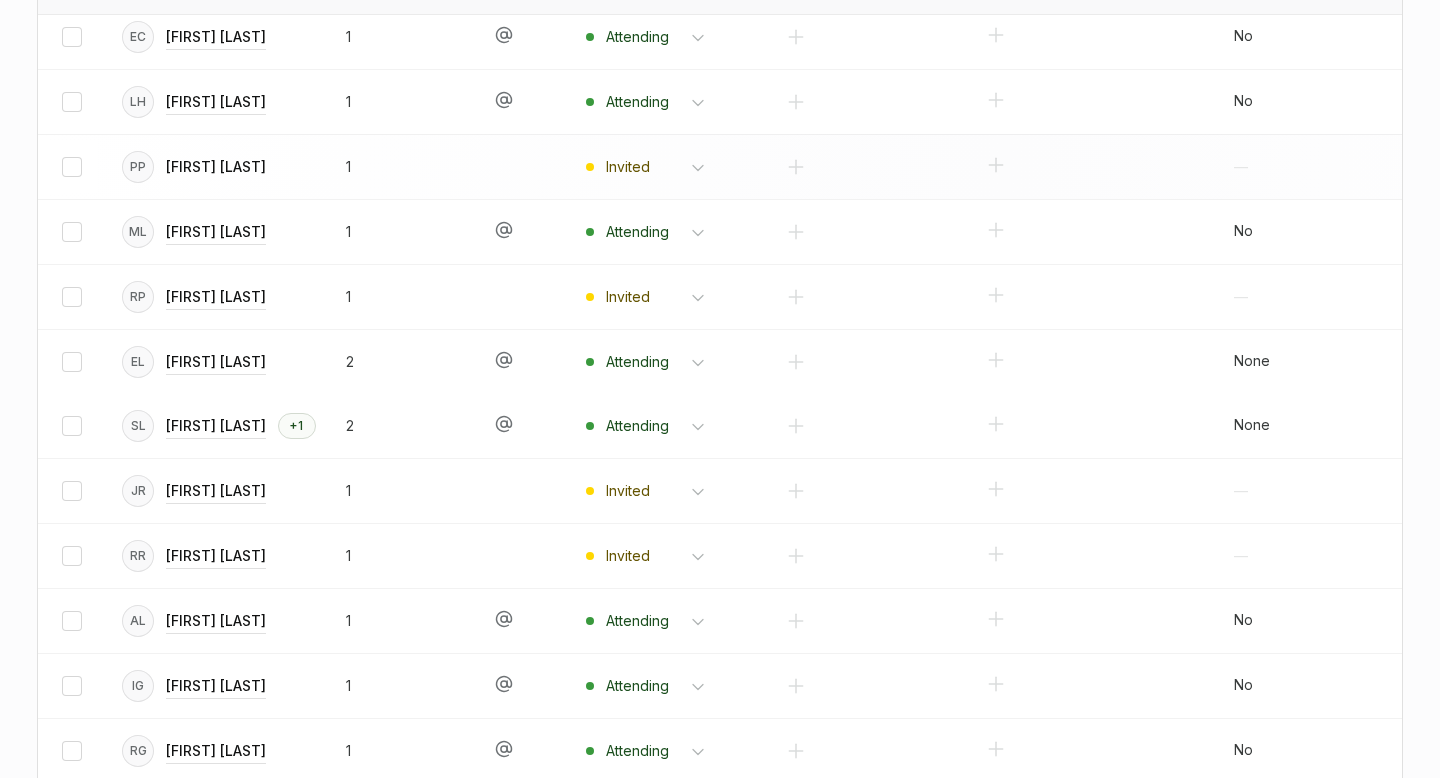 click on "[FIRST] [LAST]" at bounding box center [216, 37] 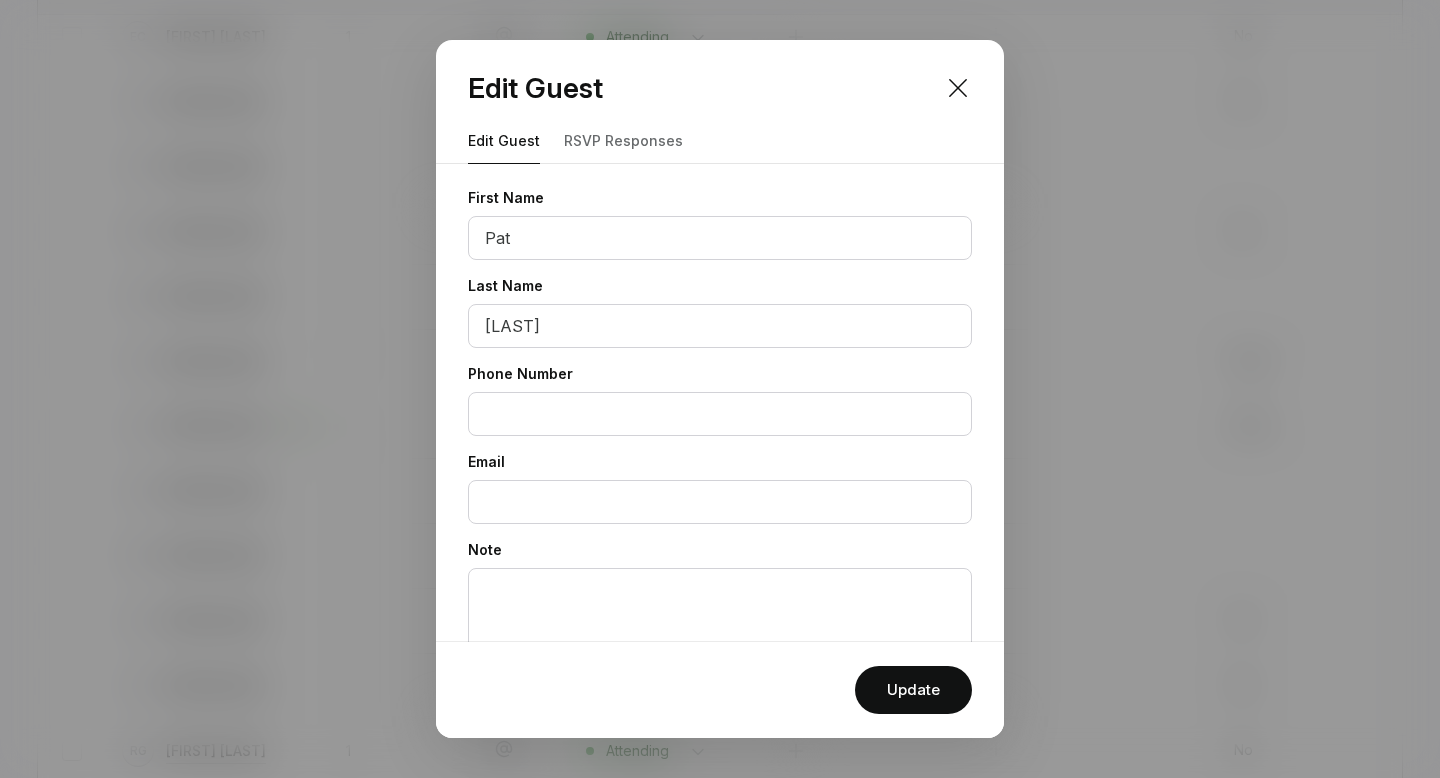 scroll, scrollTop: 231, scrollLeft: 0, axis: vertical 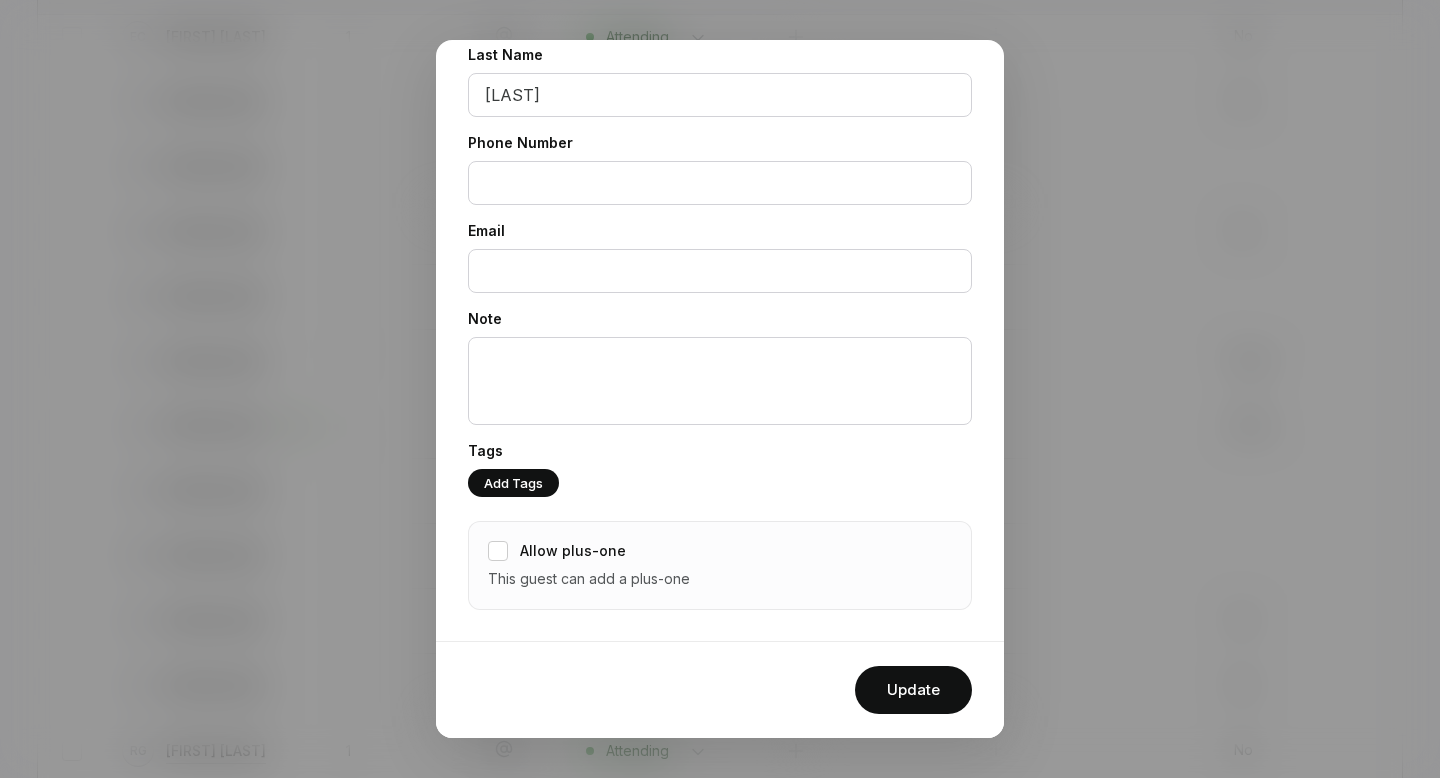 click on "Allow plus-one" at bounding box center [573, 551] 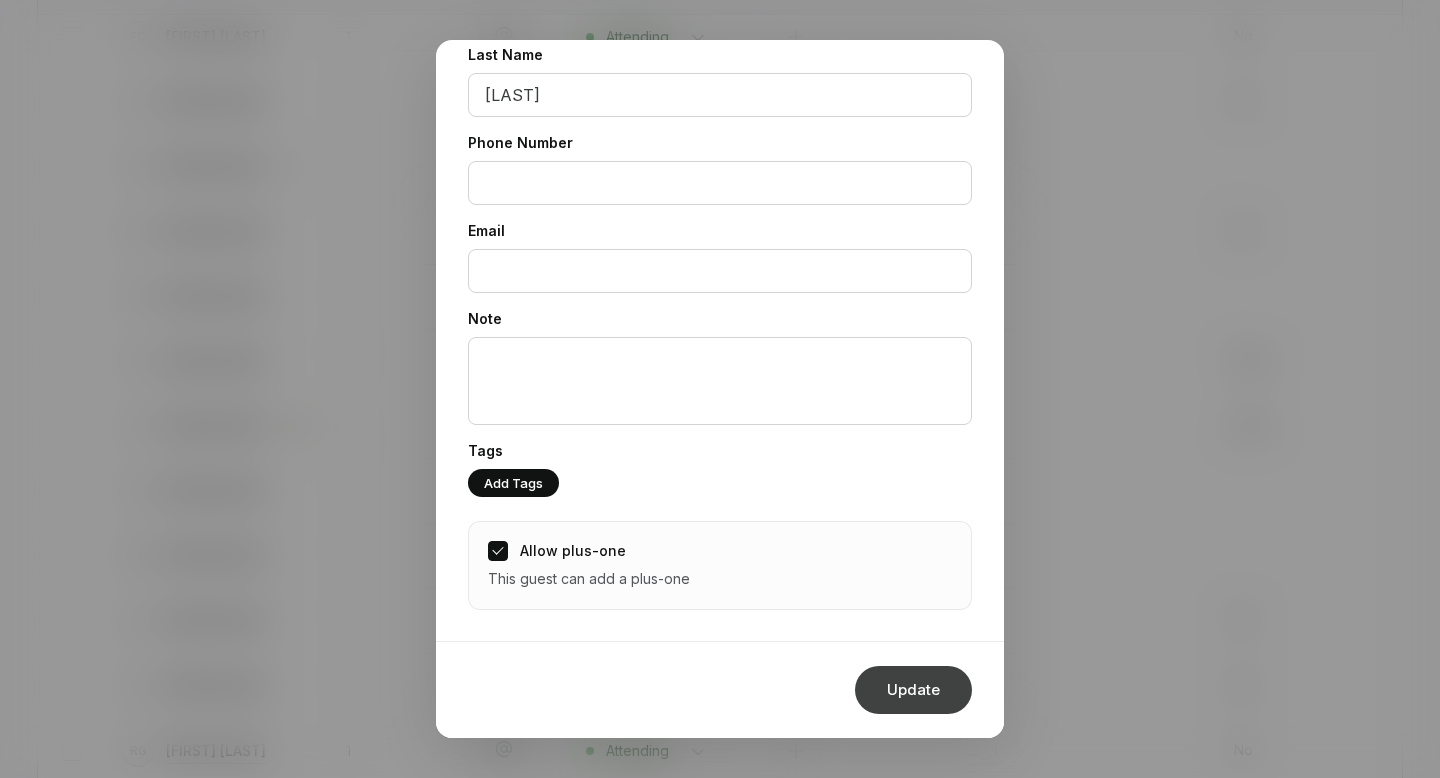 click on "Update" at bounding box center (913, 690) 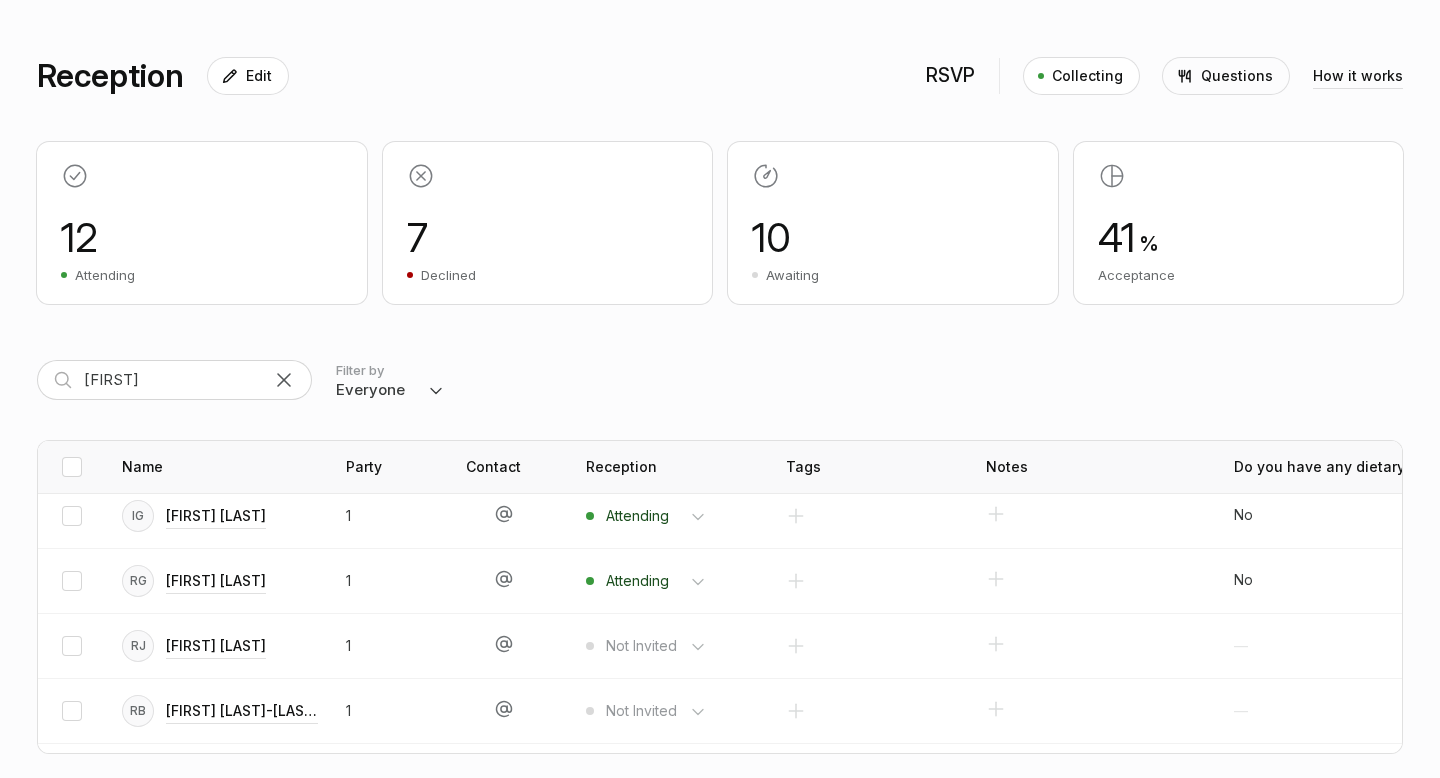scroll, scrollTop: 171, scrollLeft: 0, axis: vertical 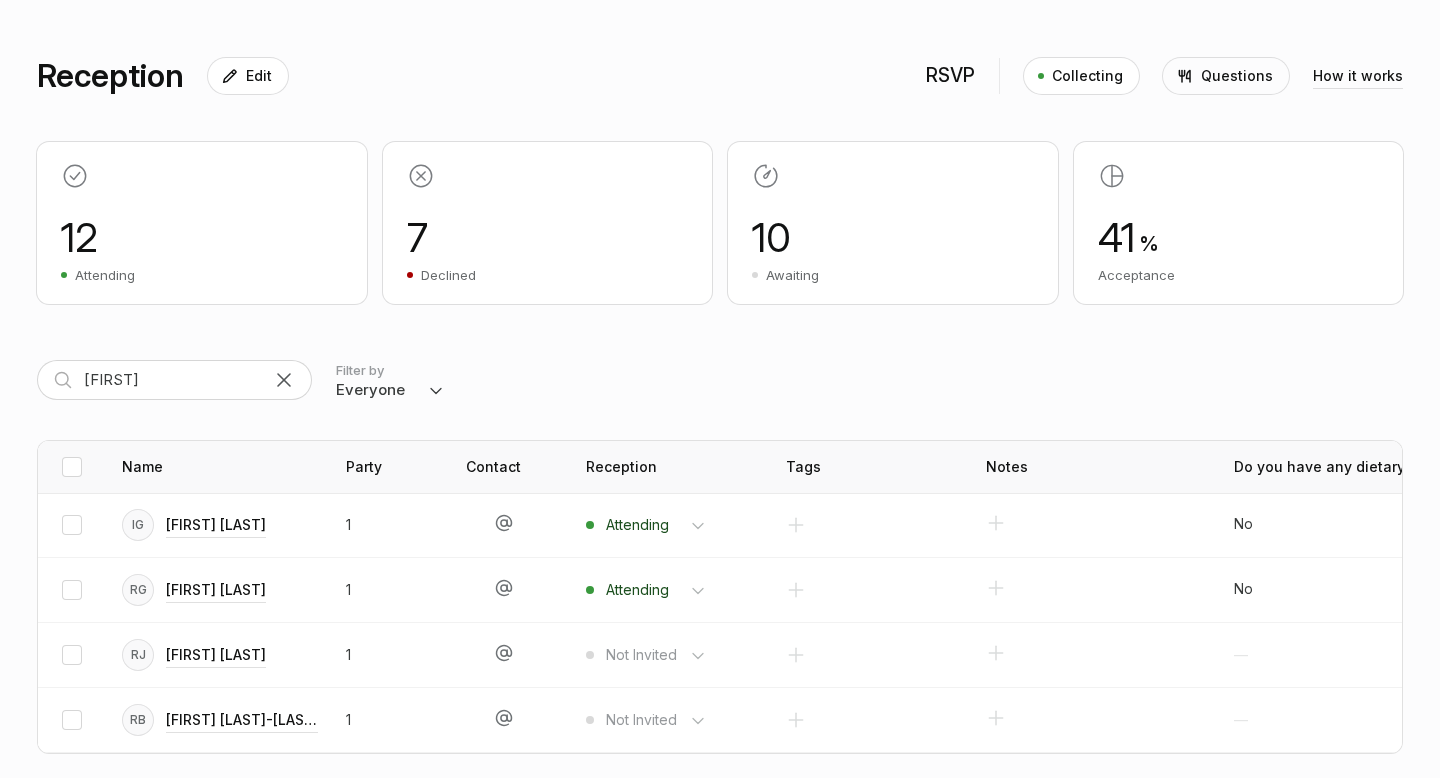 click on "[FIRST]
Filter by
Everyone
Attending
Declined
Awaiting
Not Invited" at bounding box center (720, 380) 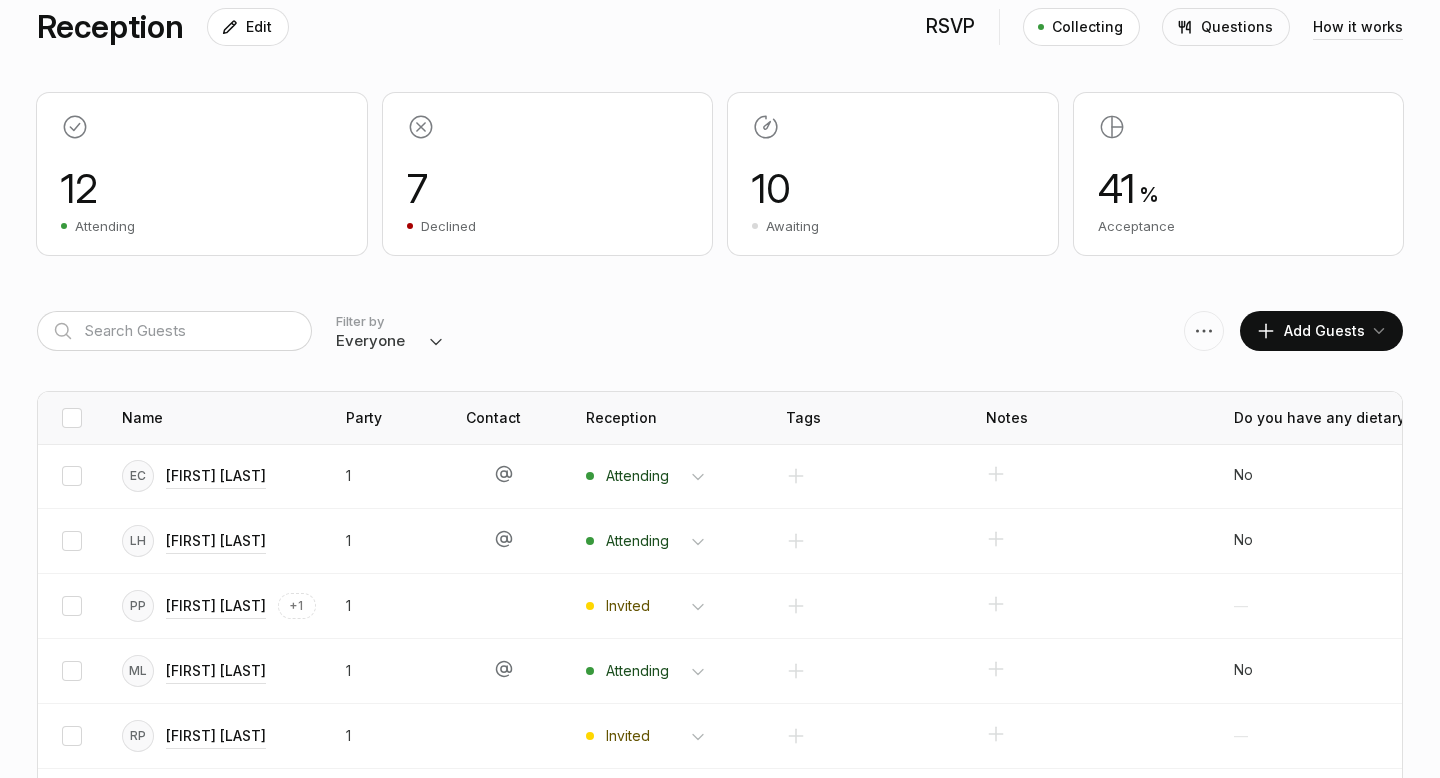scroll, scrollTop: 322, scrollLeft: 0, axis: vertical 